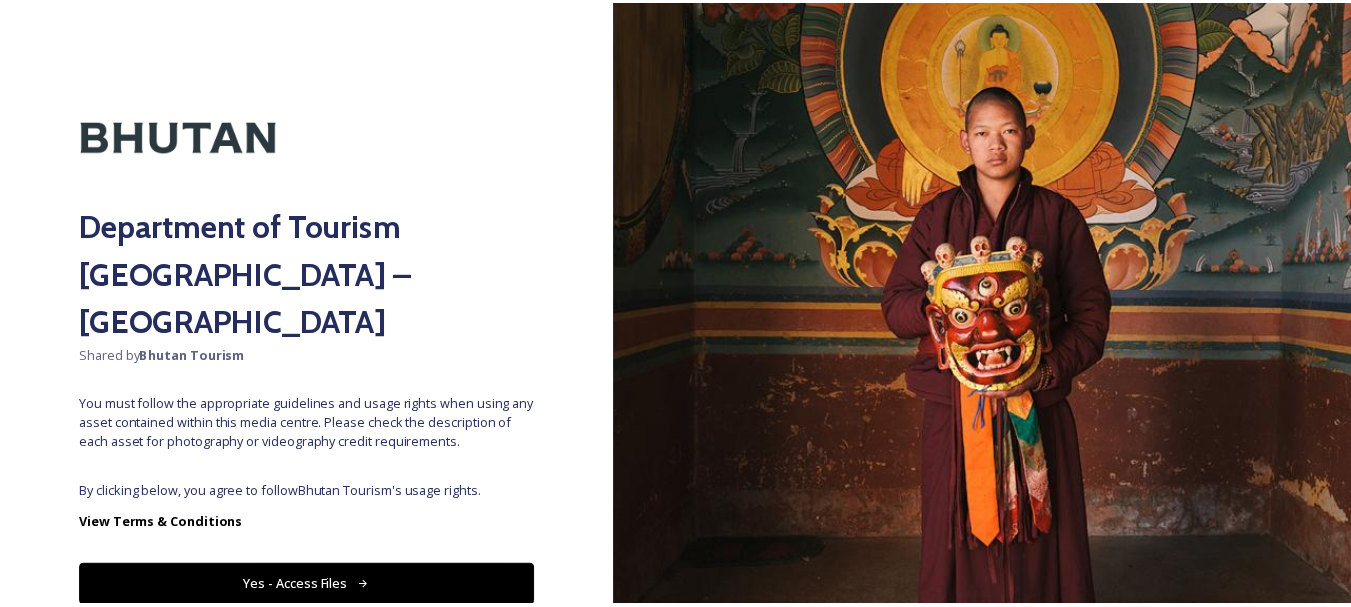 scroll, scrollTop: 0, scrollLeft: 0, axis: both 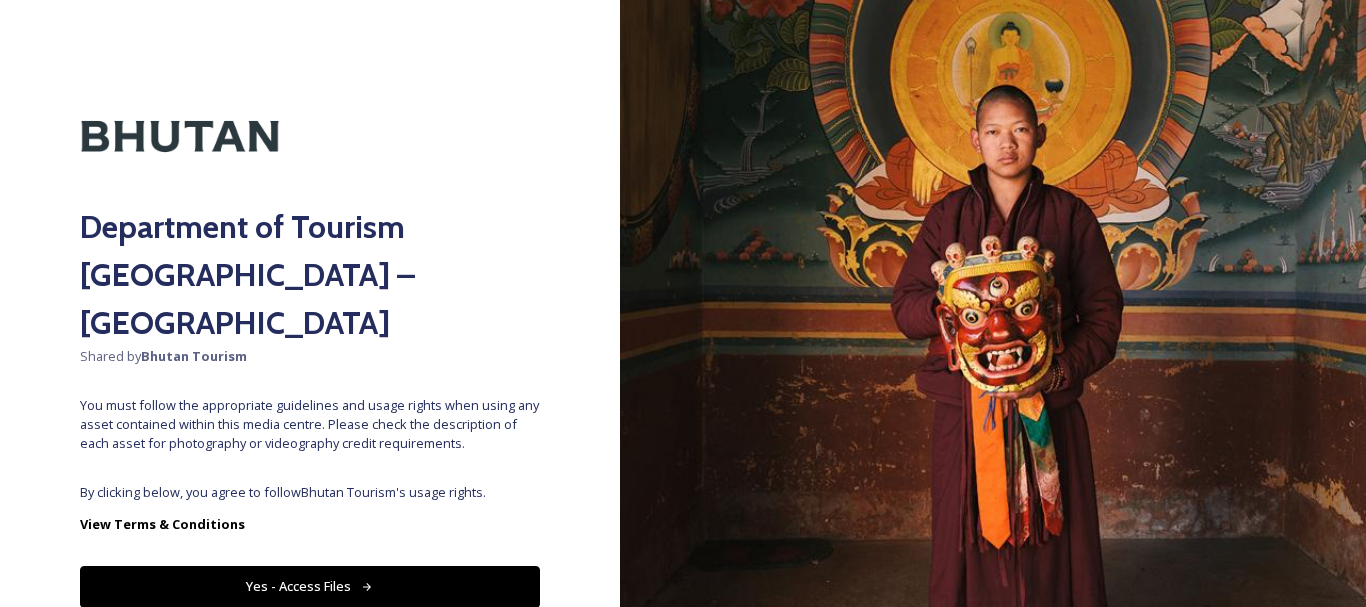 click on "Yes - Access Files" at bounding box center (310, 586) 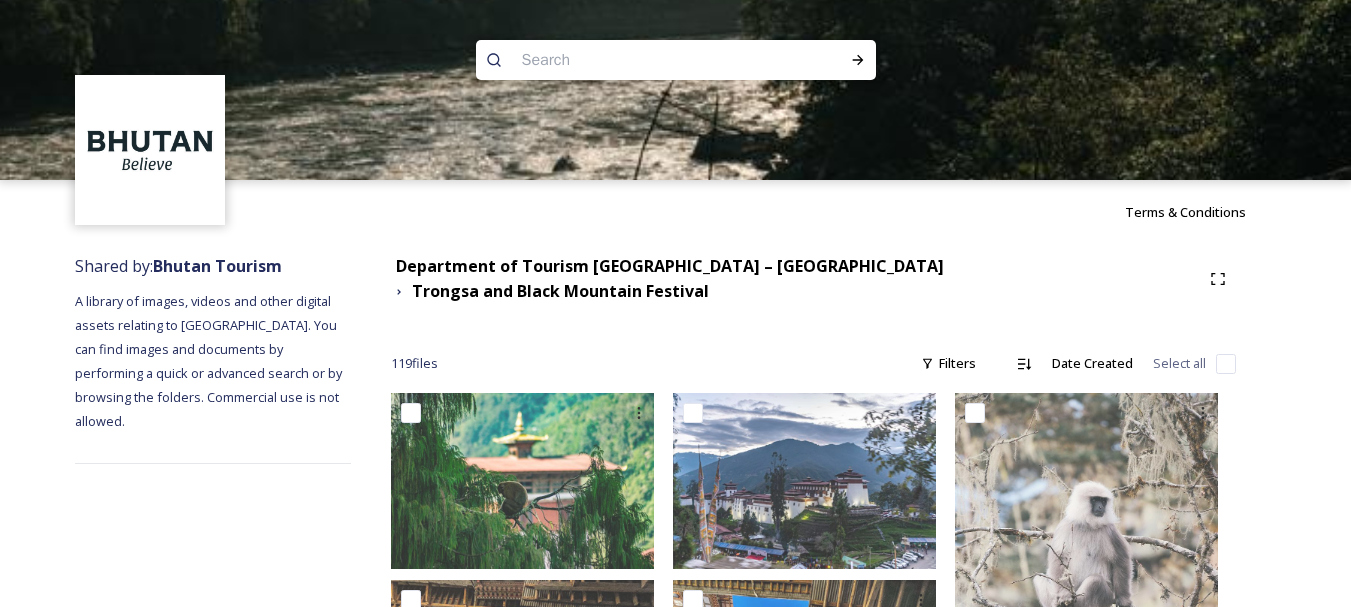 click at bounding box center (637, 60) 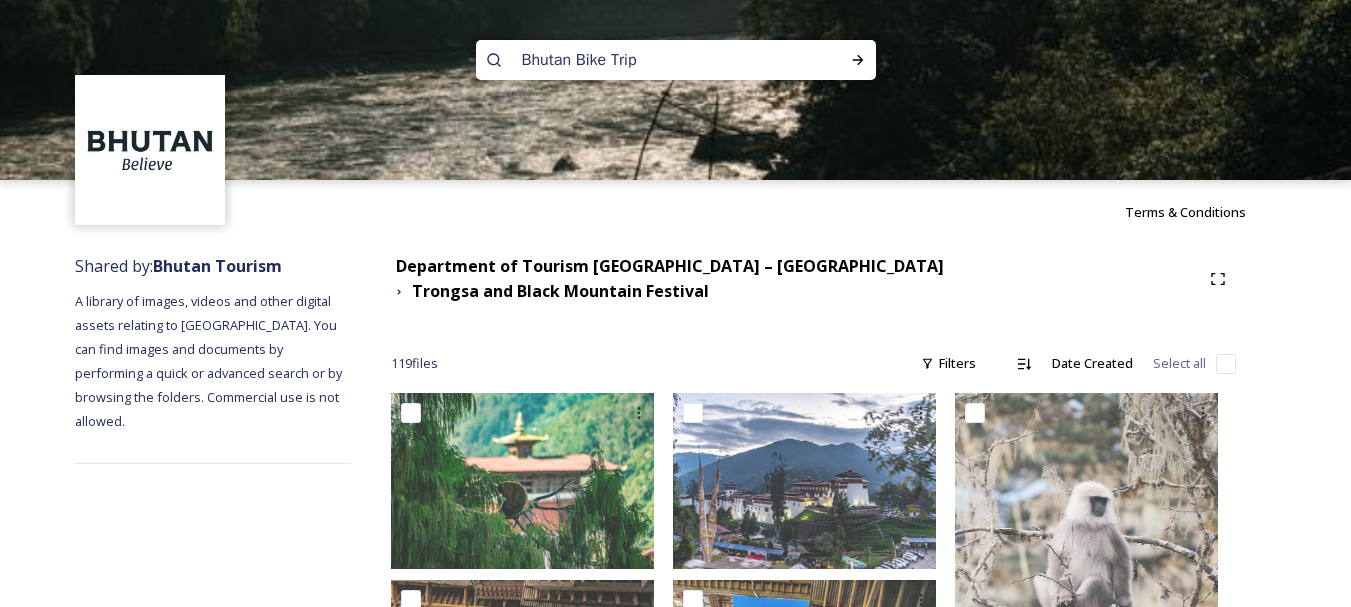 type 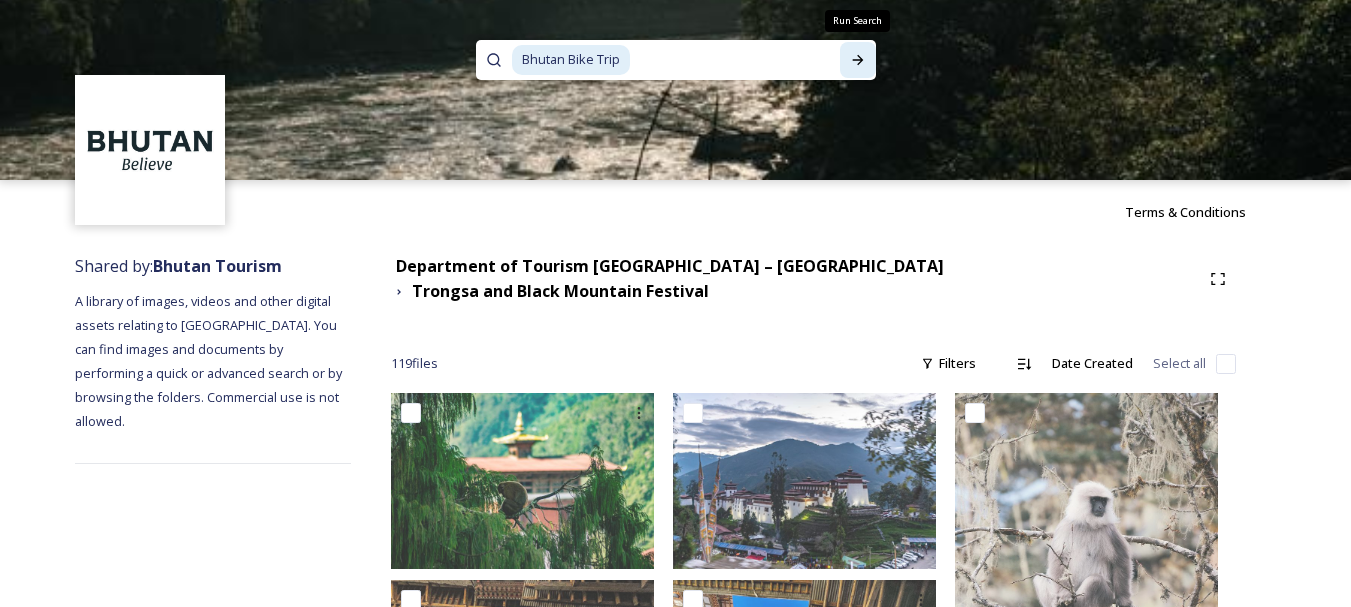 click on "Run Search" at bounding box center [858, 60] 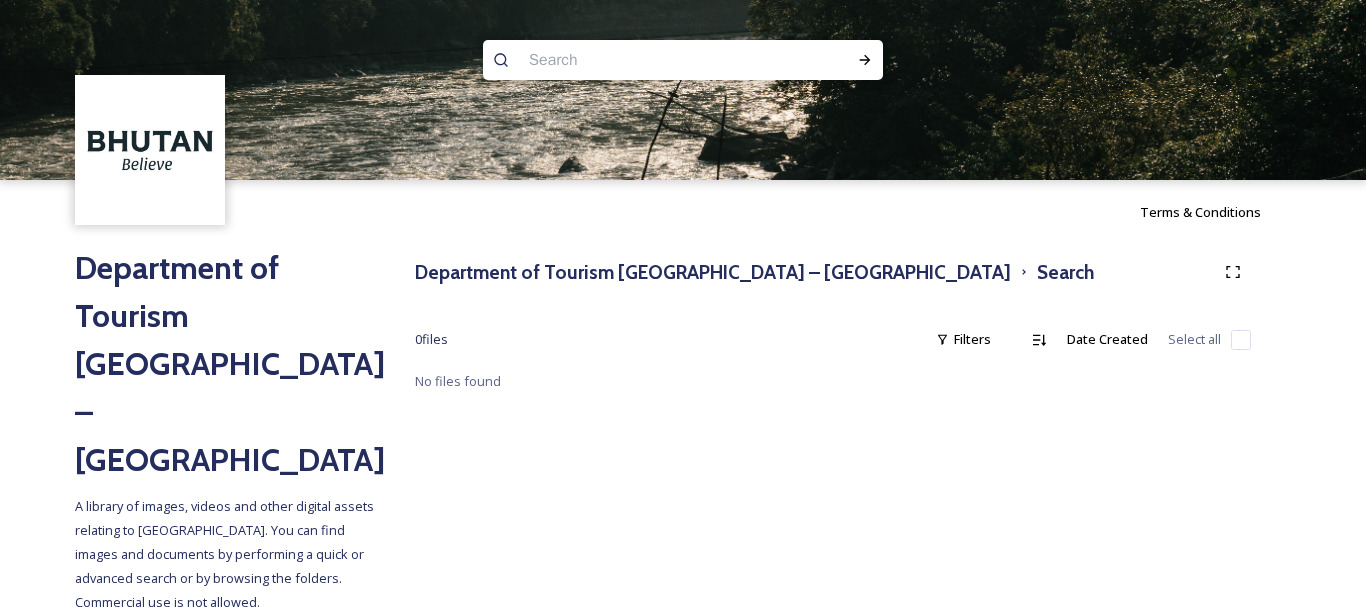 click at bounding box center [644, 60] 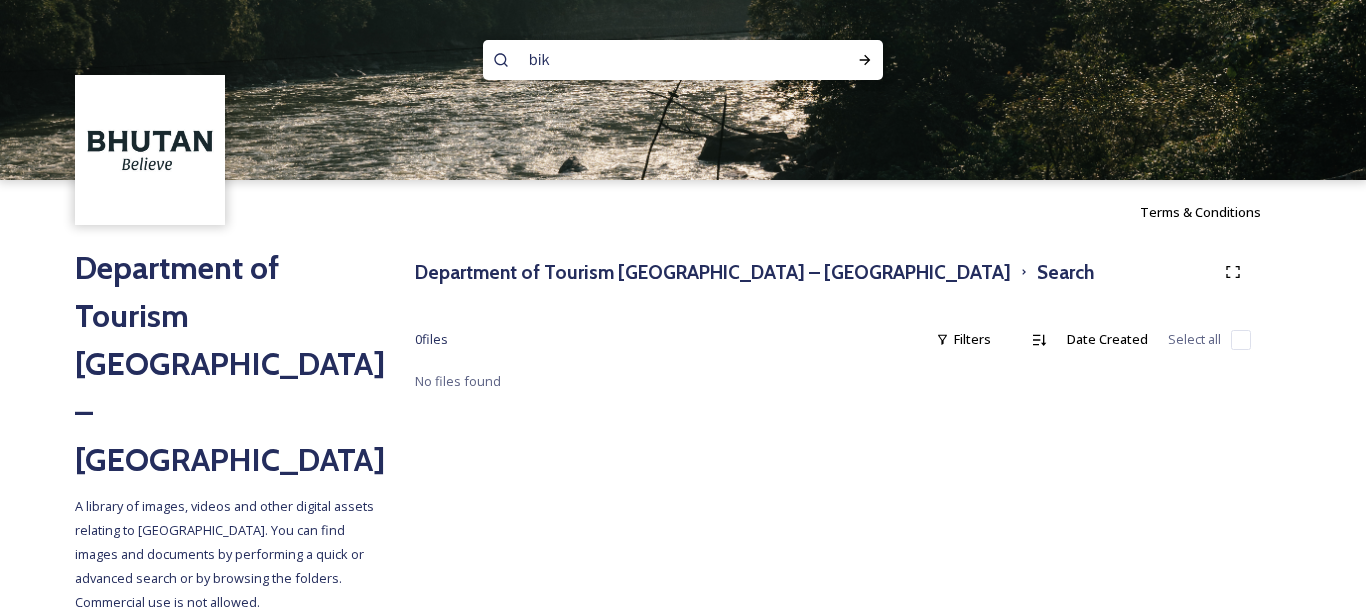 type on "bike" 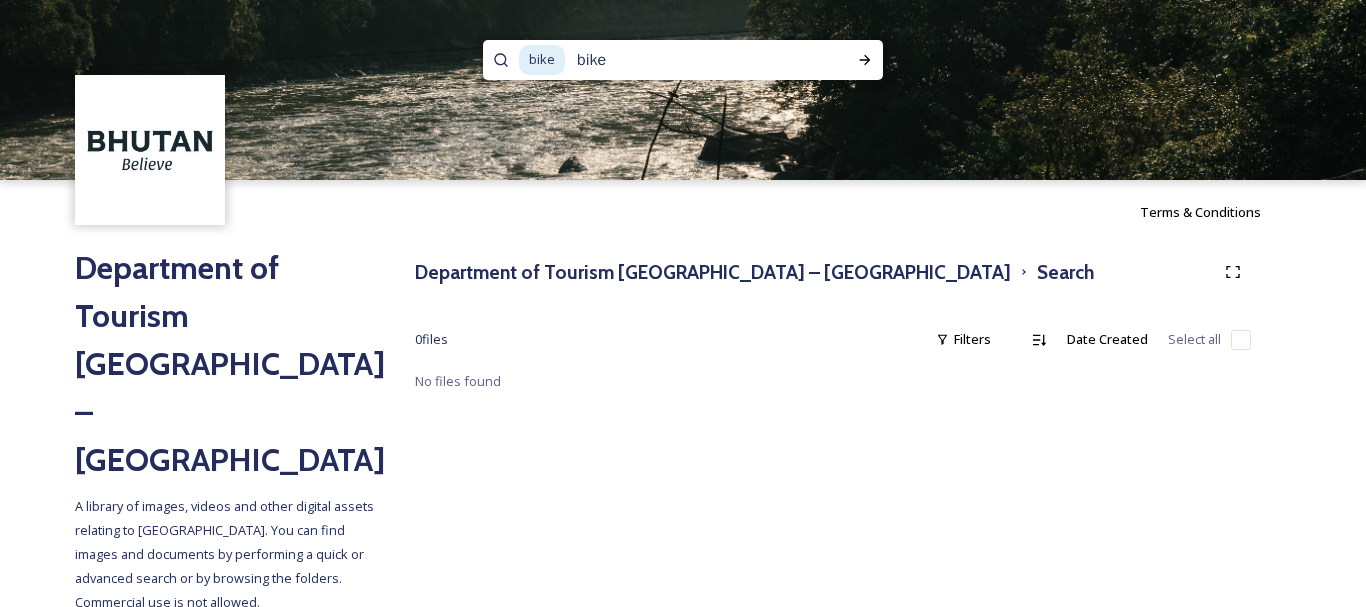 type 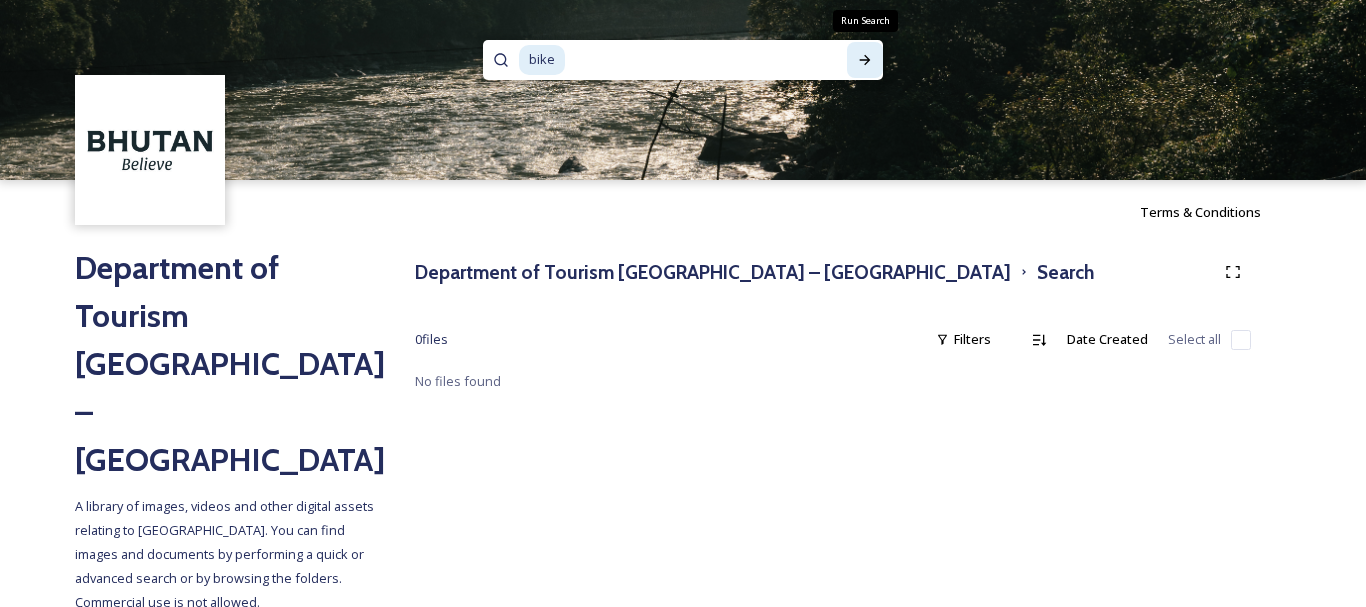 click on "Run Search" at bounding box center (865, 60) 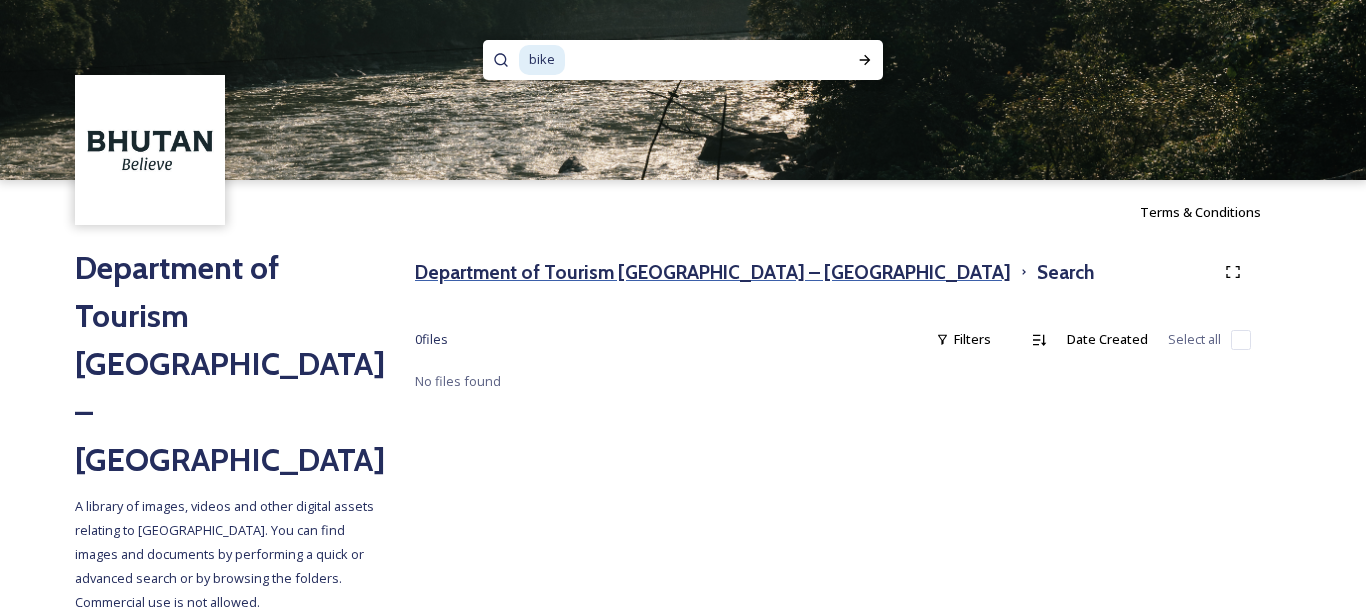 click on "Department of Tourism [GEOGRAPHIC_DATA] – [GEOGRAPHIC_DATA]" at bounding box center [713, 272] 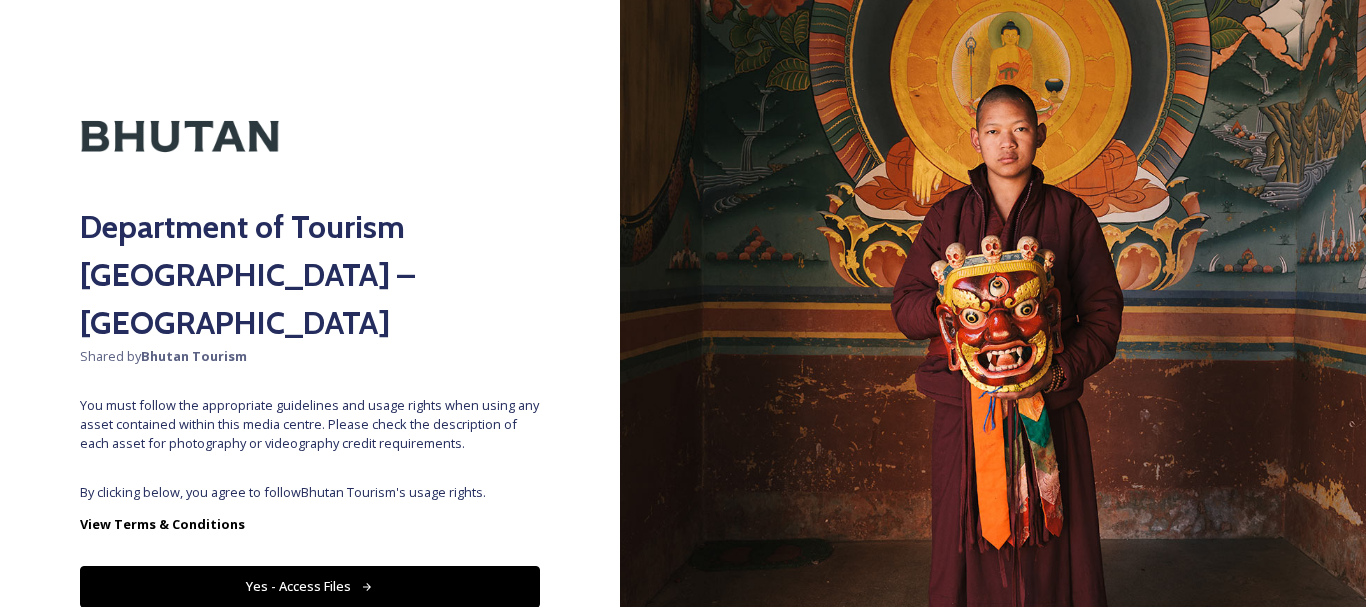 click on "Yes - Access Files" at bounding box center [310, 586] 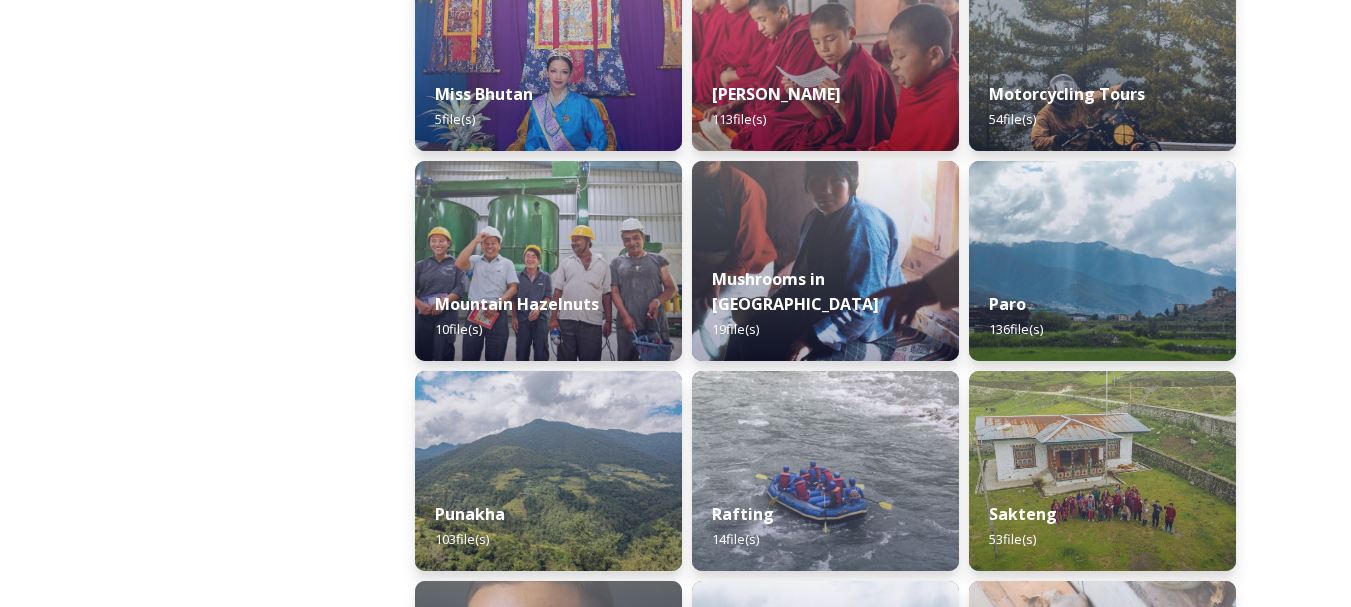 scroll, scrollTop: 1503, scrollLeft: 0, axis: vertical 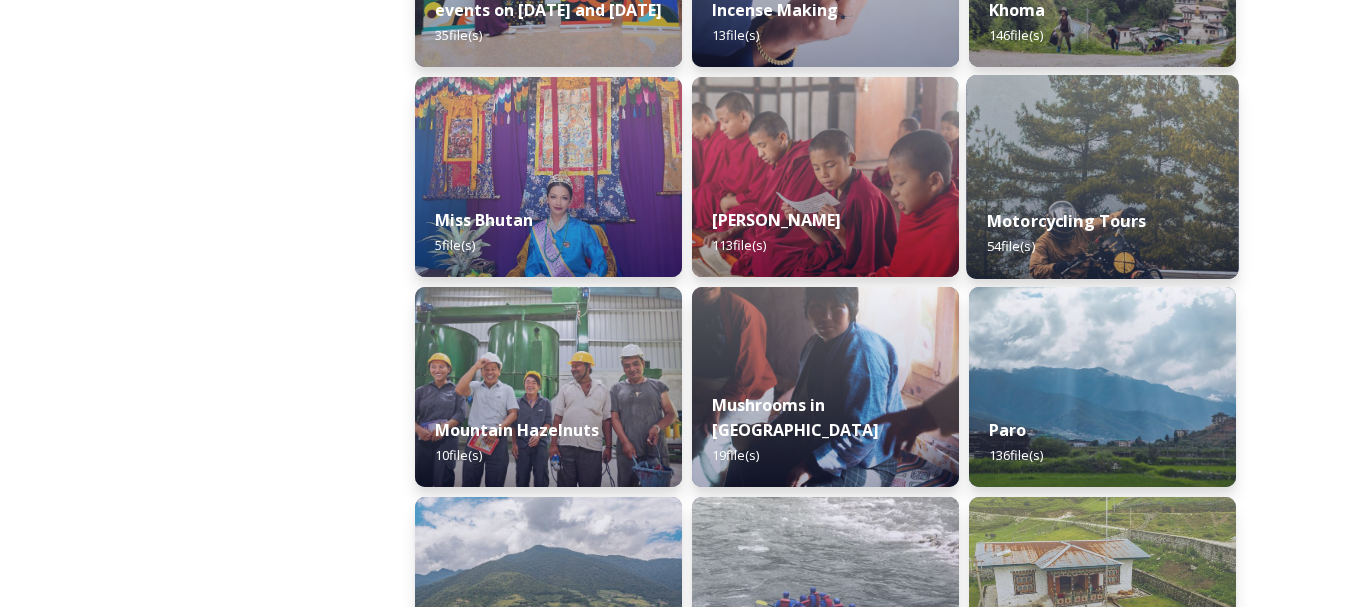 click on "Motorcycling Tours 54  file(s)" at bounding box center [1102, 233] 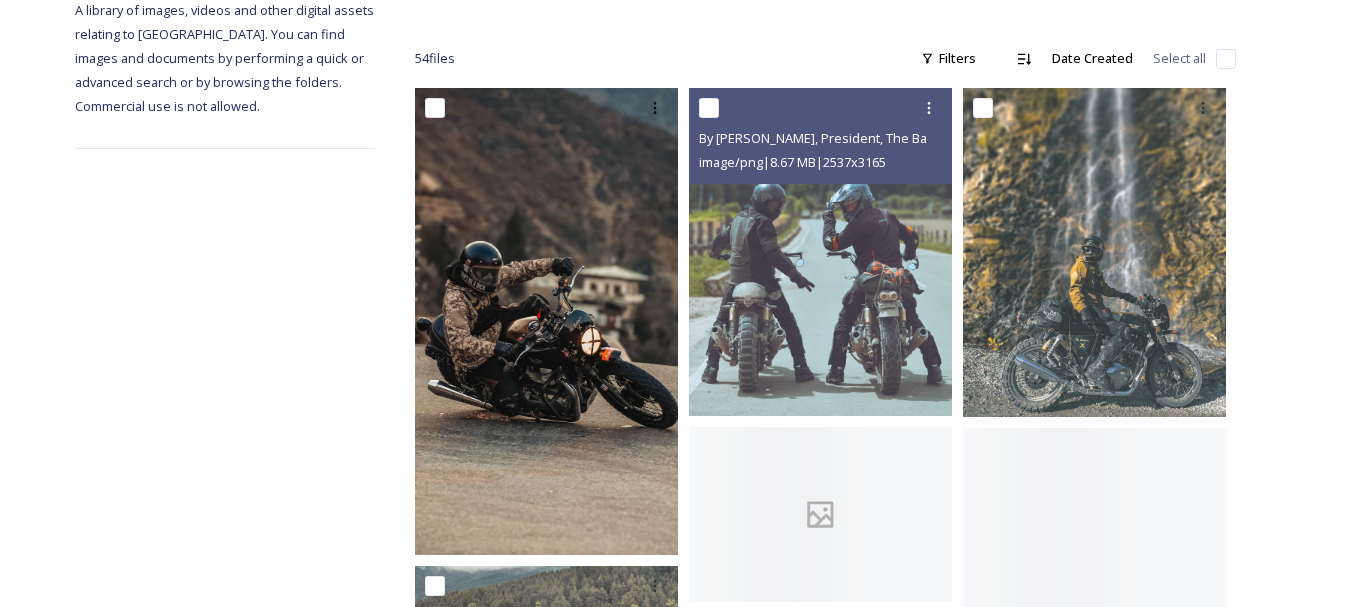 scroll, scrollTop: 300, scrollLeft: 0, axis: vertical 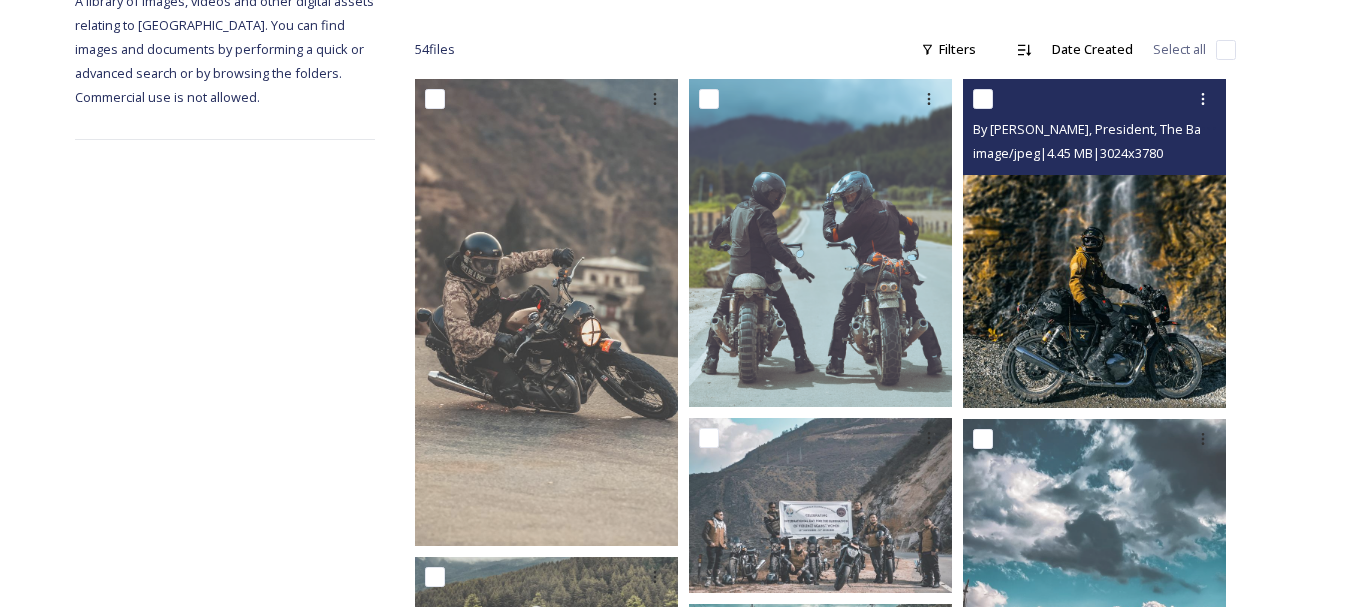 click at bounding box center (1094, 243) 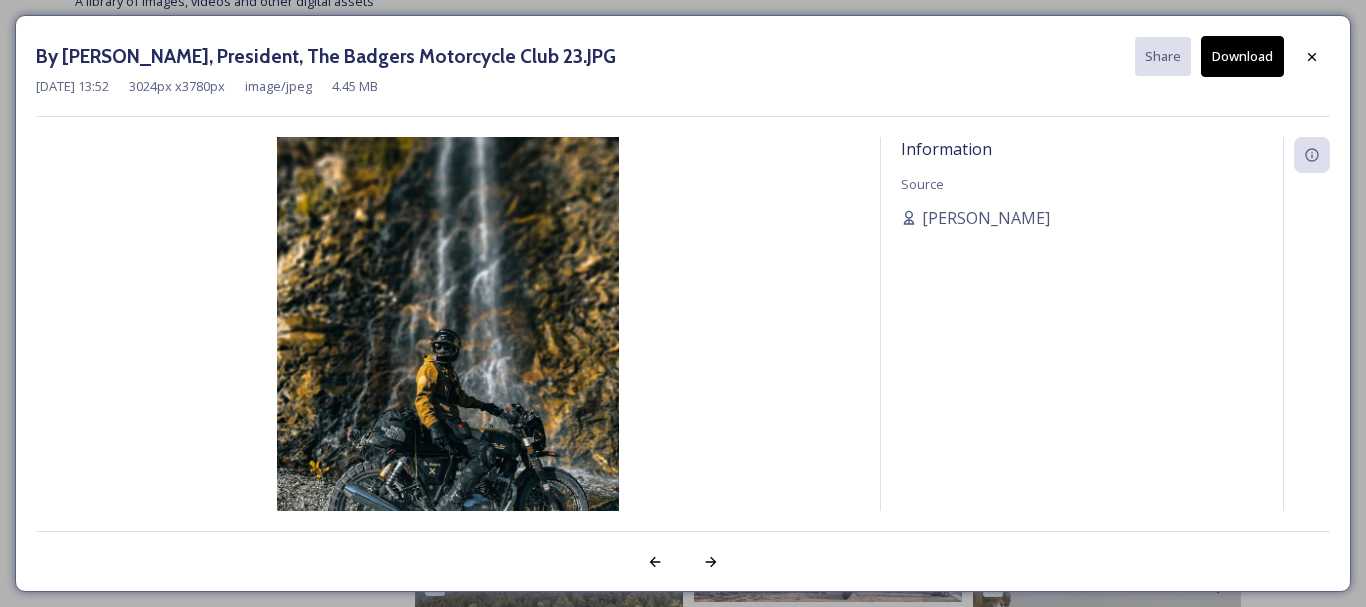 click on "Download" at bounding box center [1242, 56] 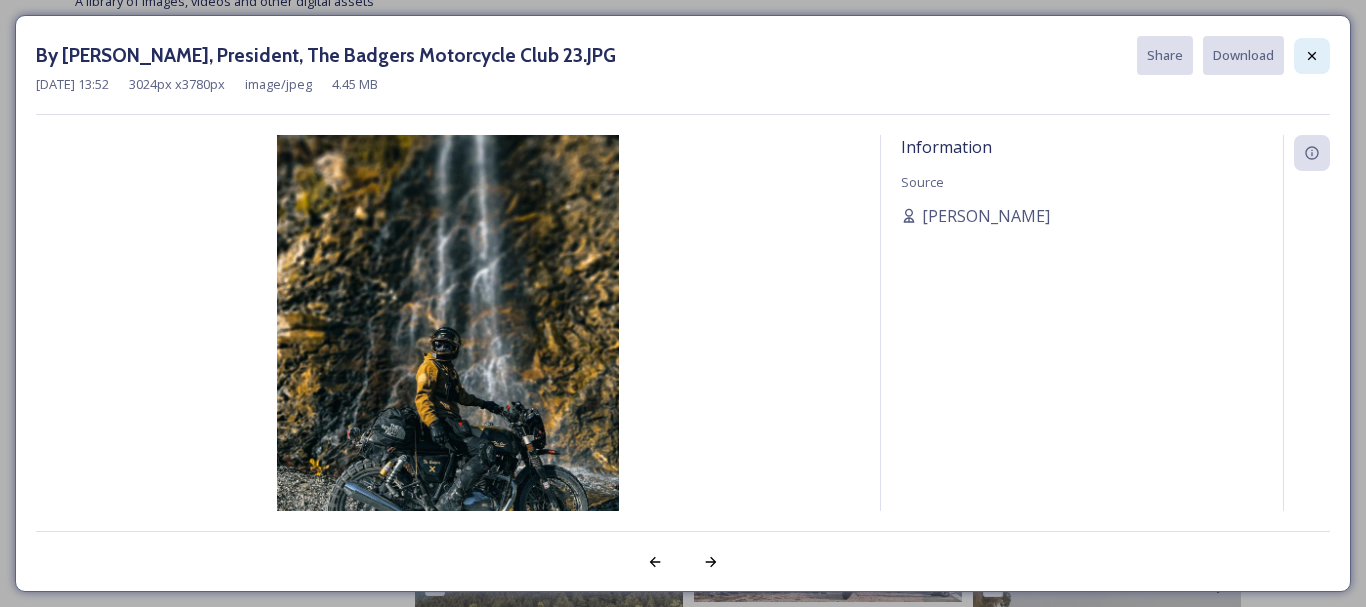click 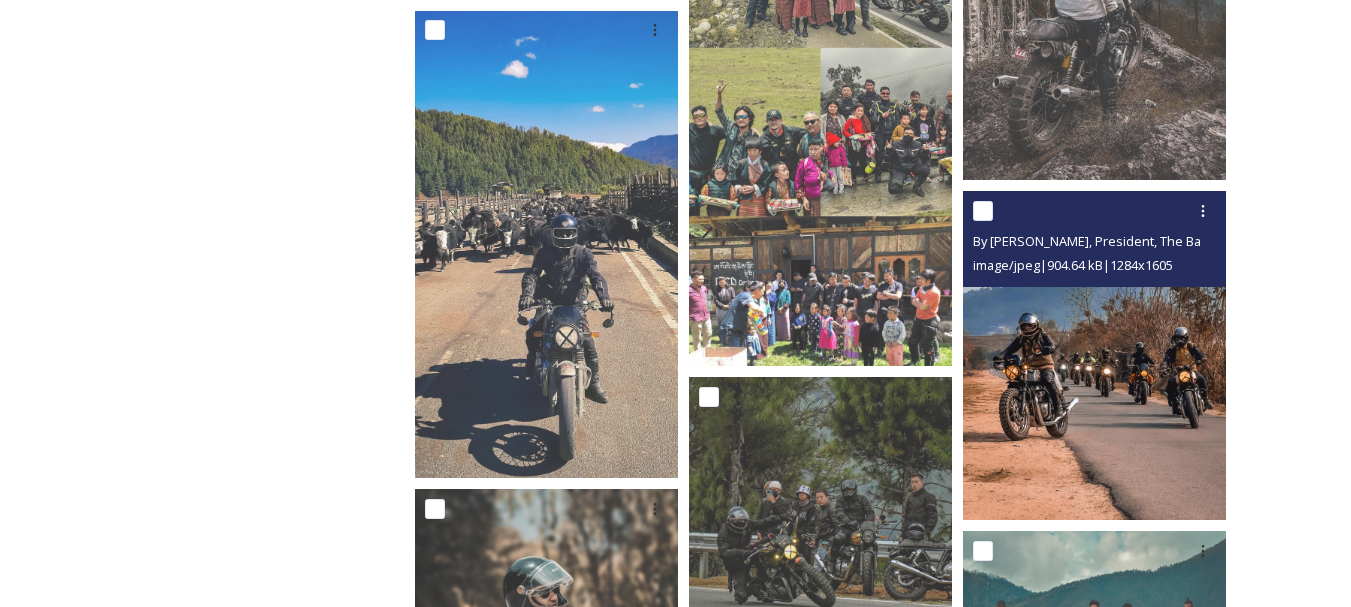 scroll, scrollTop: 1200, scrollLeft: 0, axis: vertical 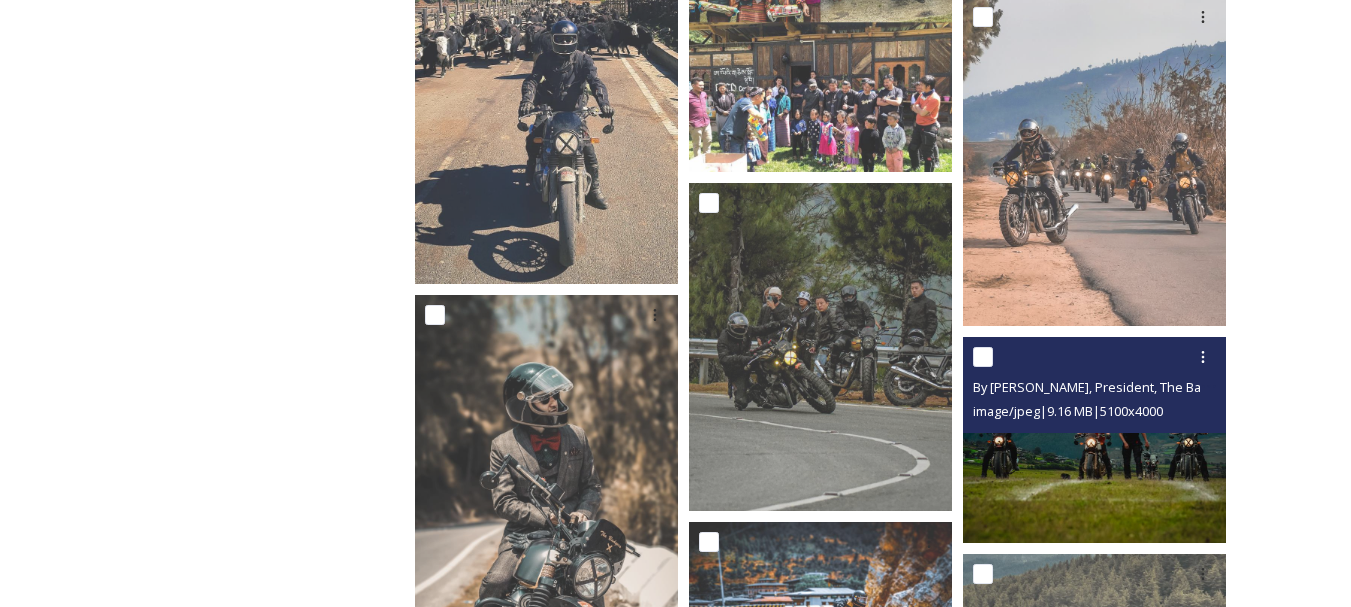 click at bounding box center [1094, 440] 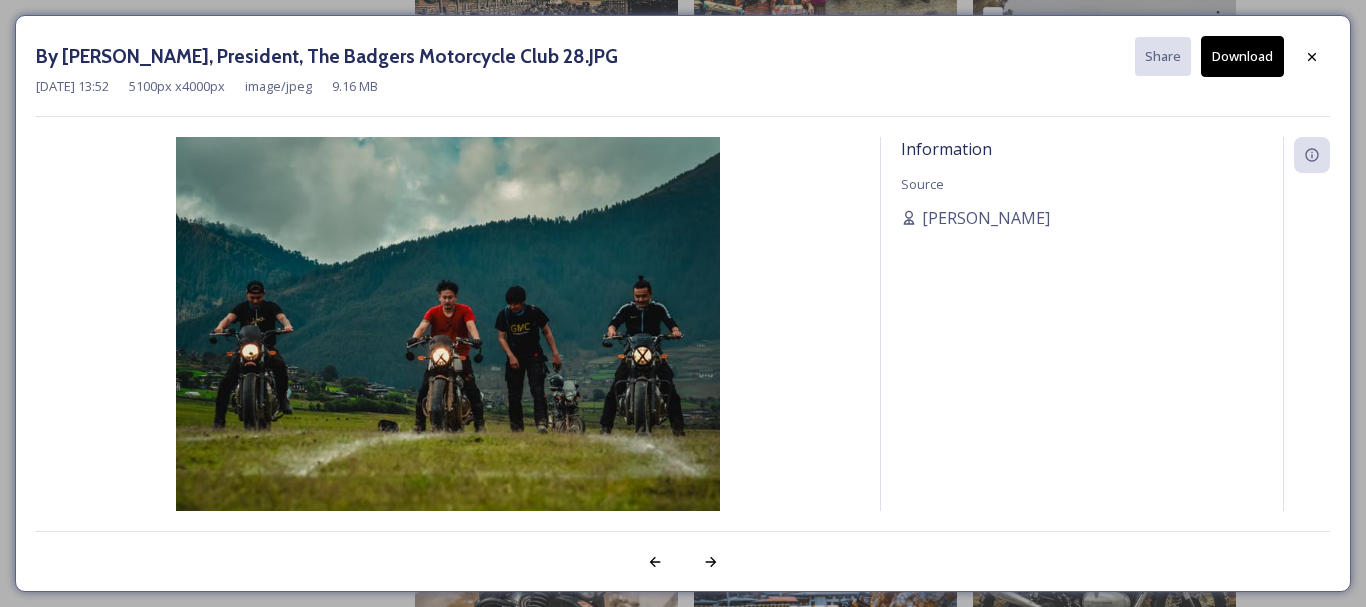click on "Download" at bounding box center [1242, 56] 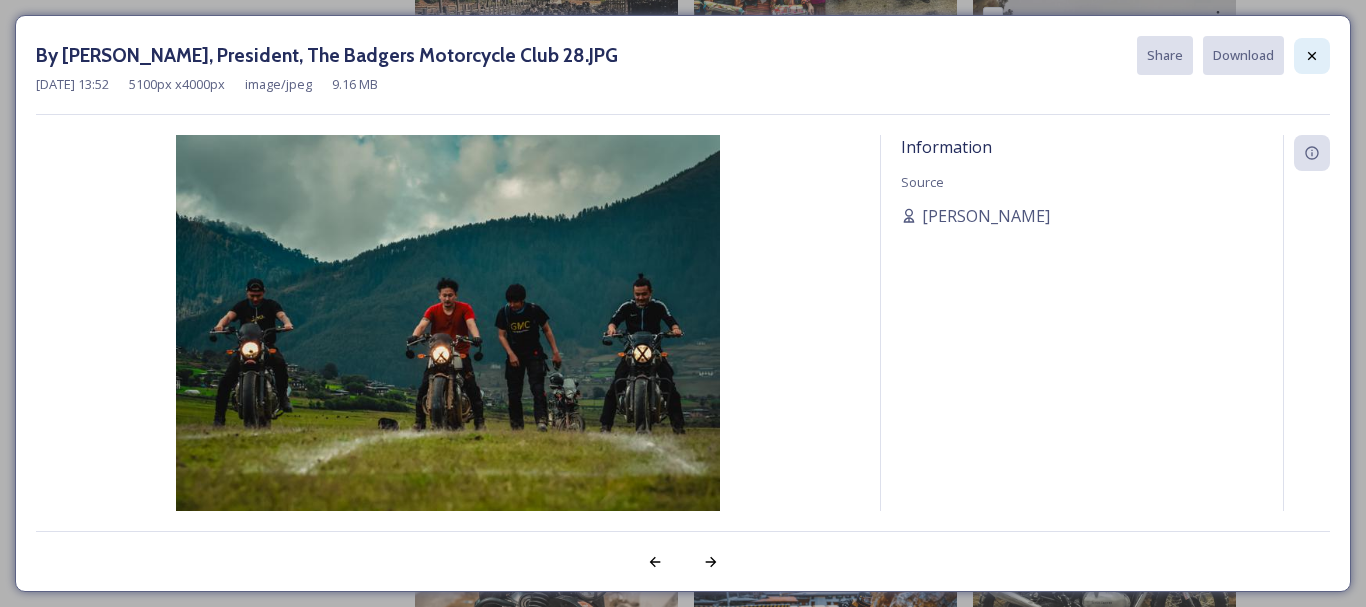 click 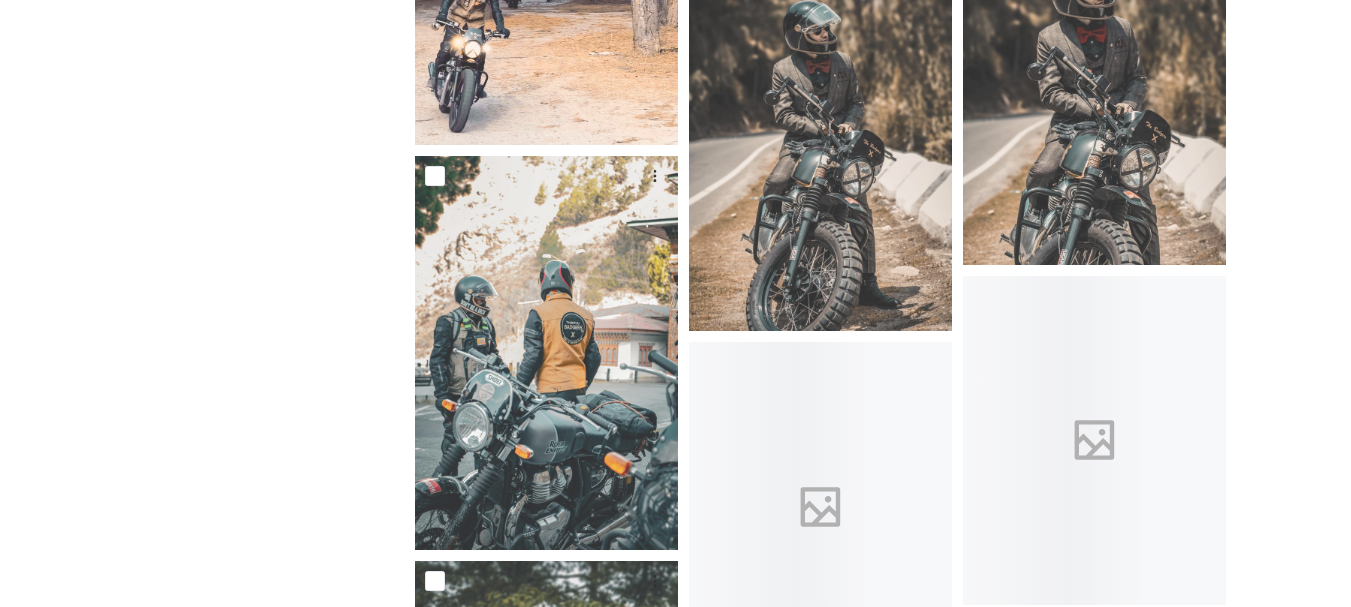 scroll, scrollTop: 2100, scrollLeft: 0, axis: vertical 